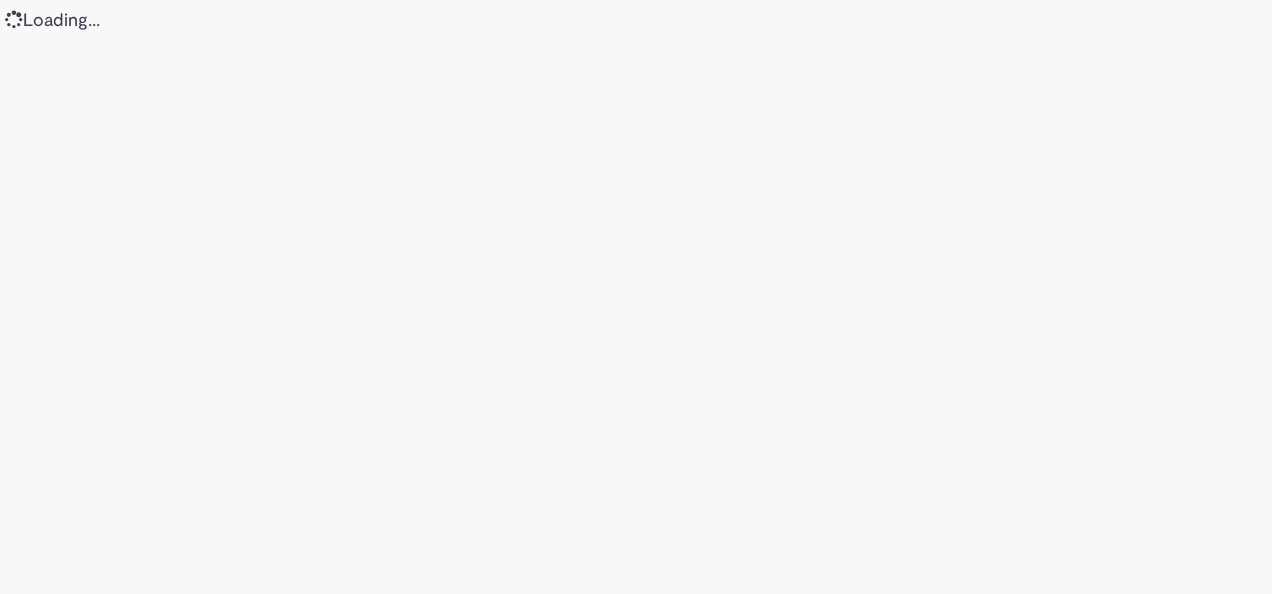 scroll, scrollTop: 0, scrollLeft: 0, axis: both 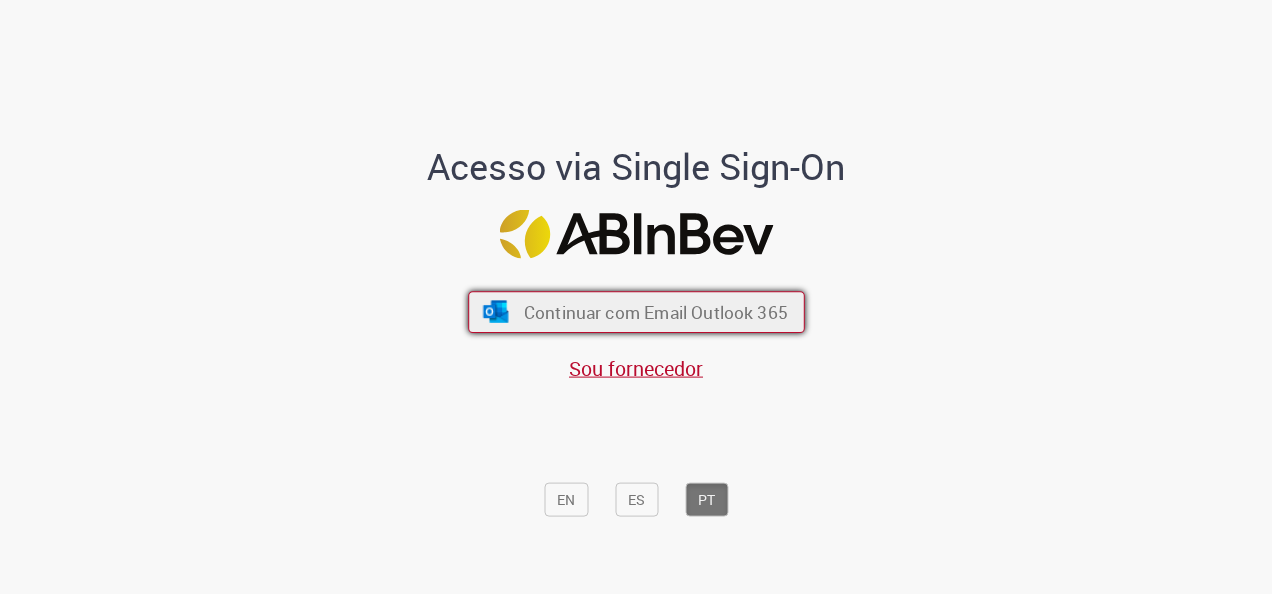 click on "Continuar com Email Outlook 365" at bounding box center [655, 312] 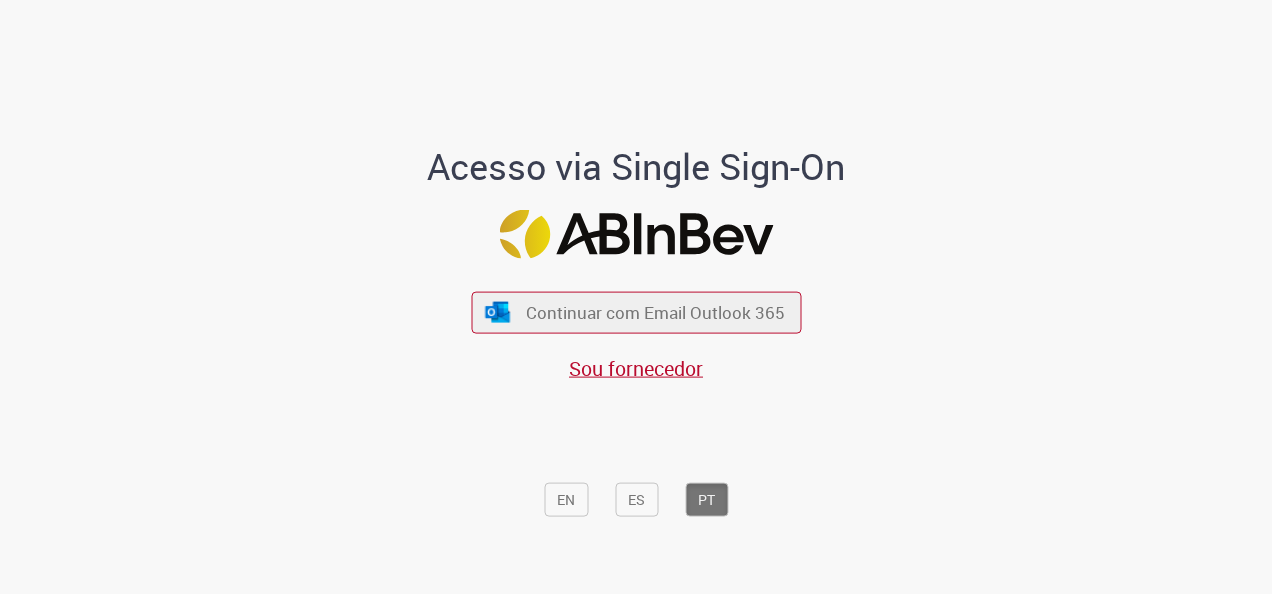scroll, scrollTop: 0, scrollLeft: 0, axis: both 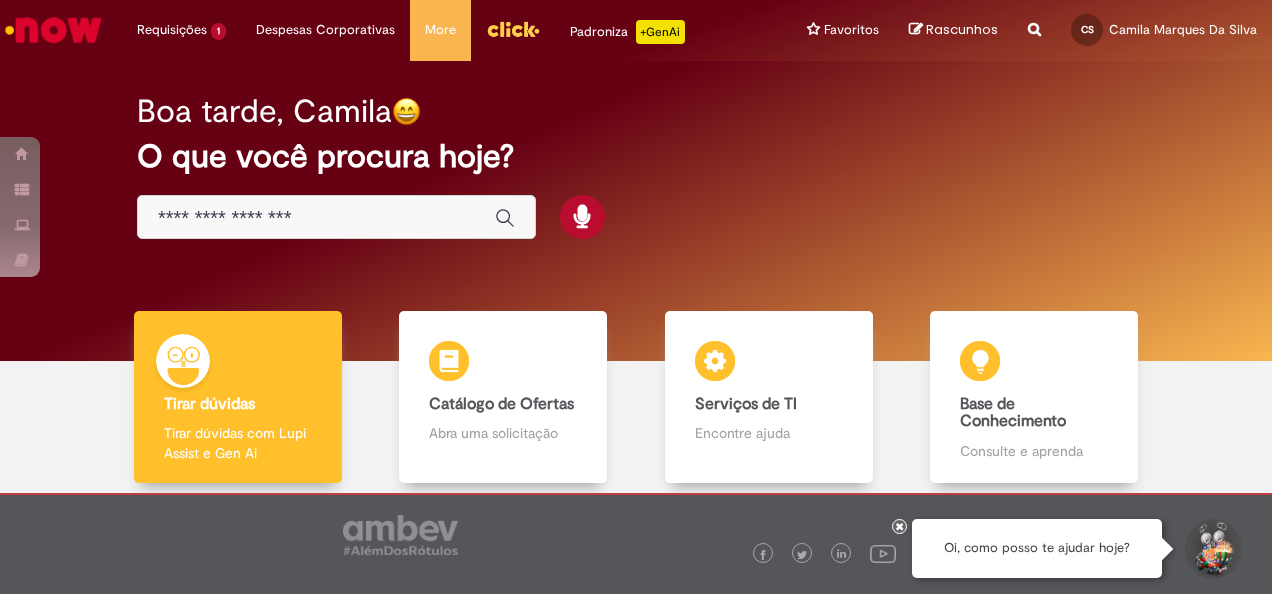 click at bounding box center [336, 217] 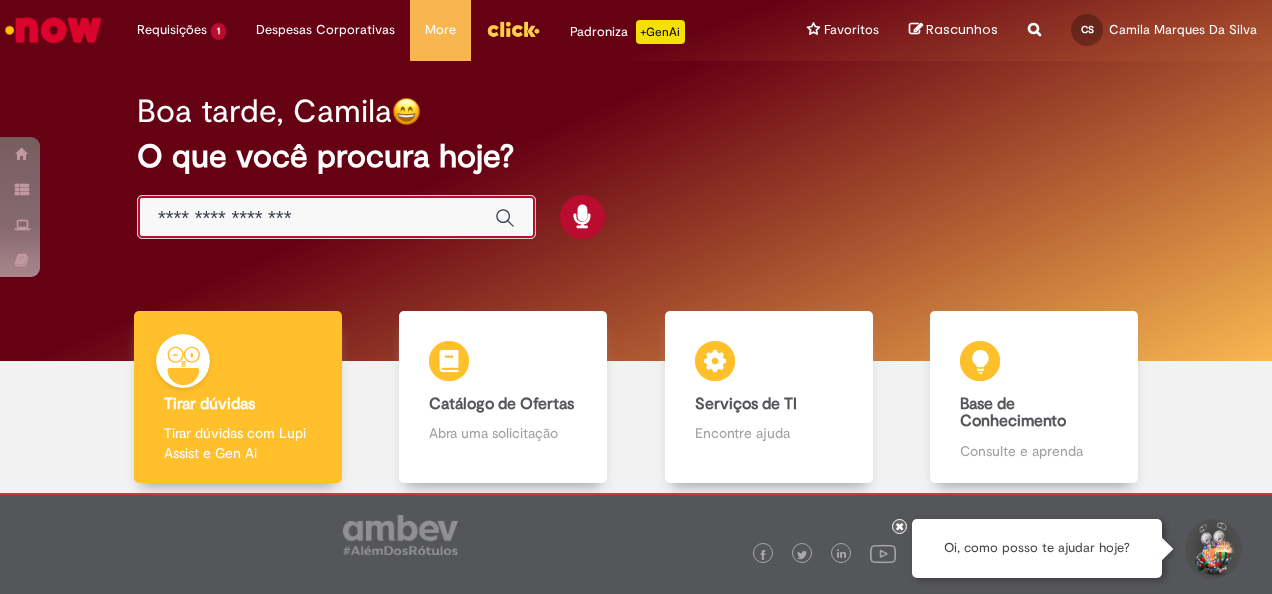 click at bounding box center (316, 218) 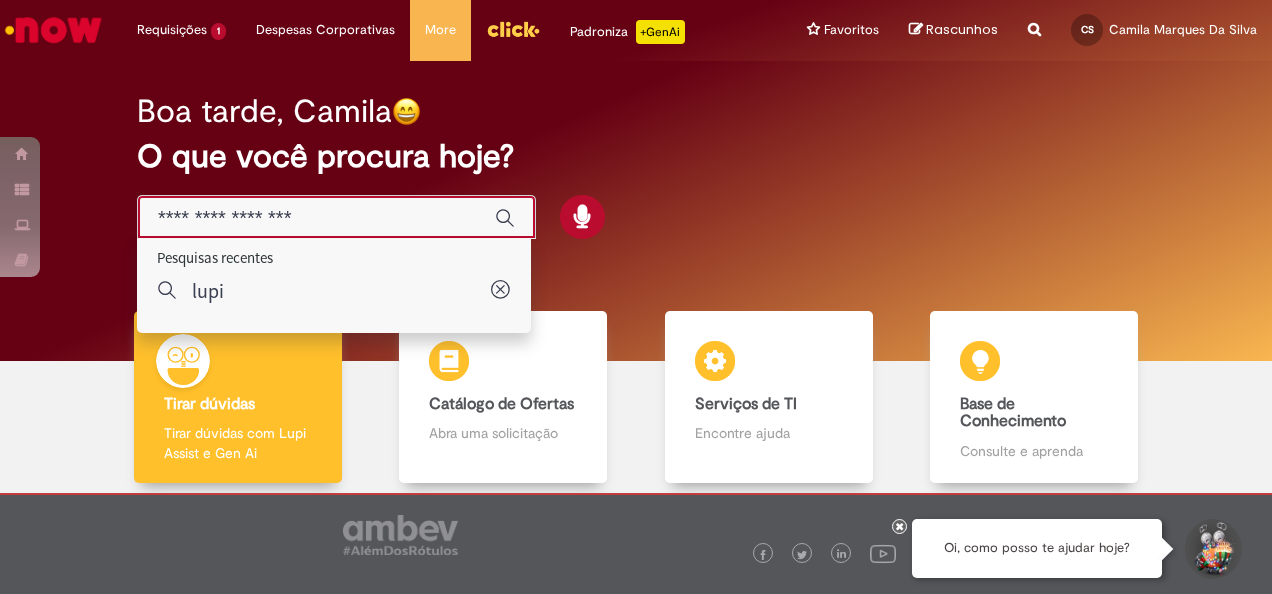 type on "*" 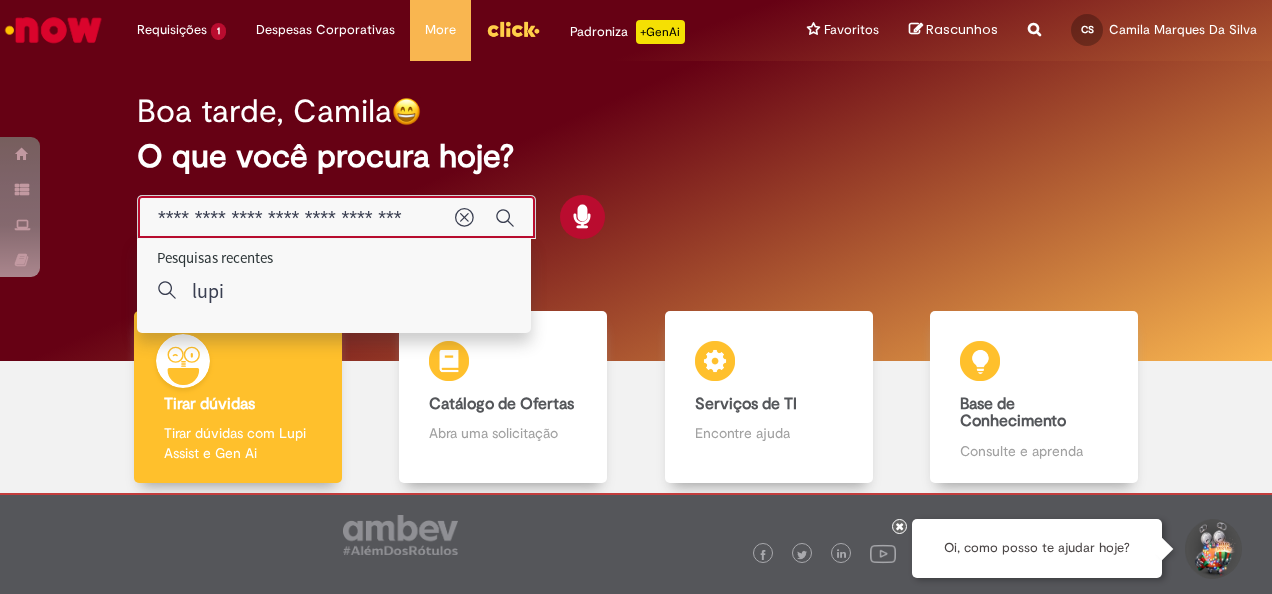 scroll, scrollTop: 0, scrollLeft: 0, axis: both 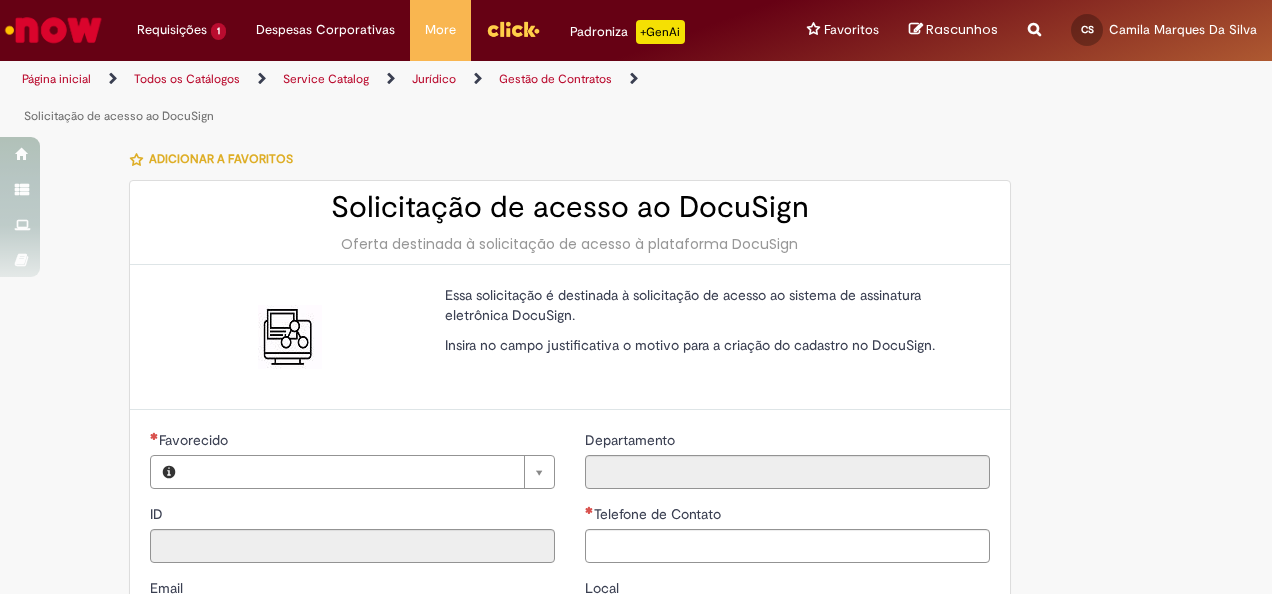 type on "********" 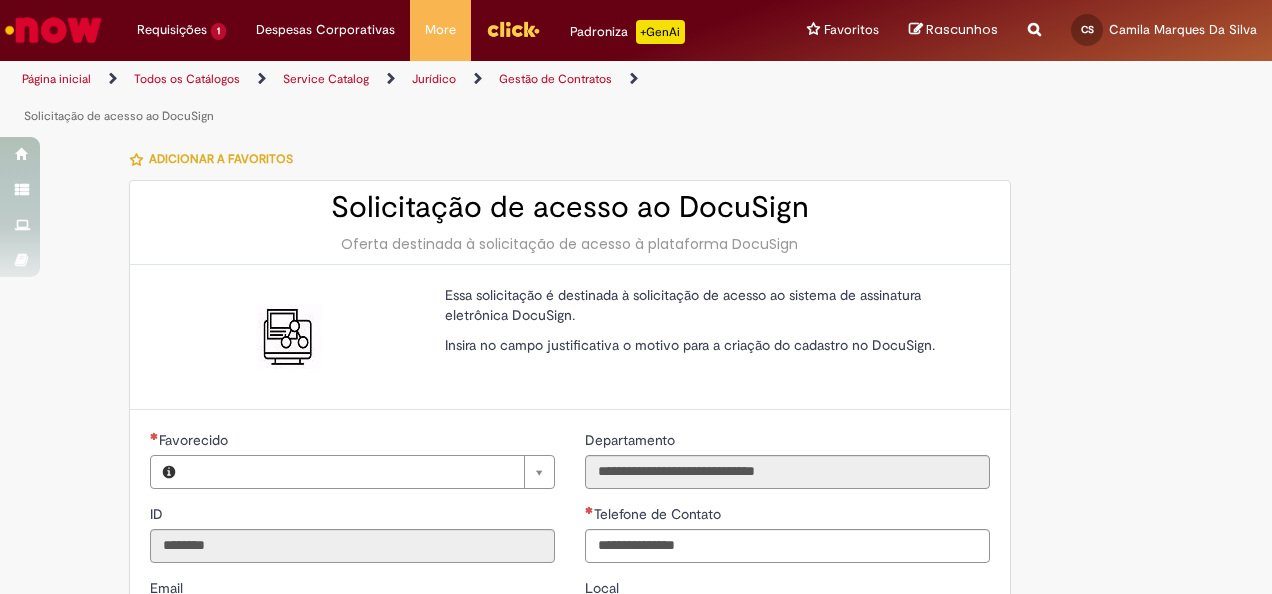 type on "**********" 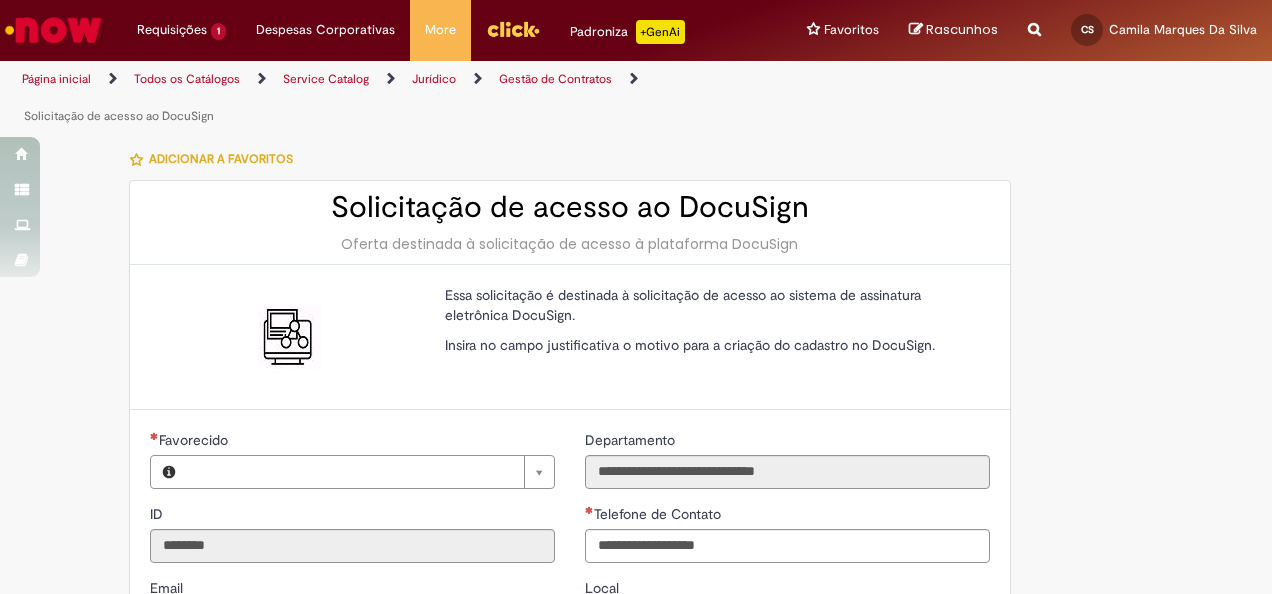 type on "**********" 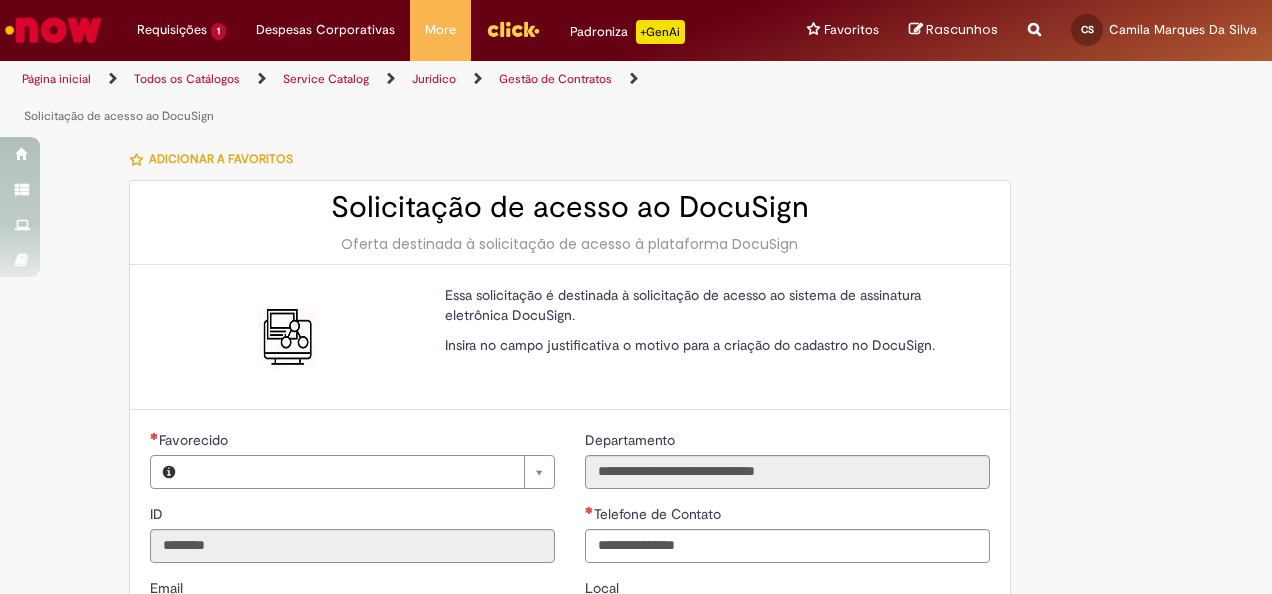 type on "**********" 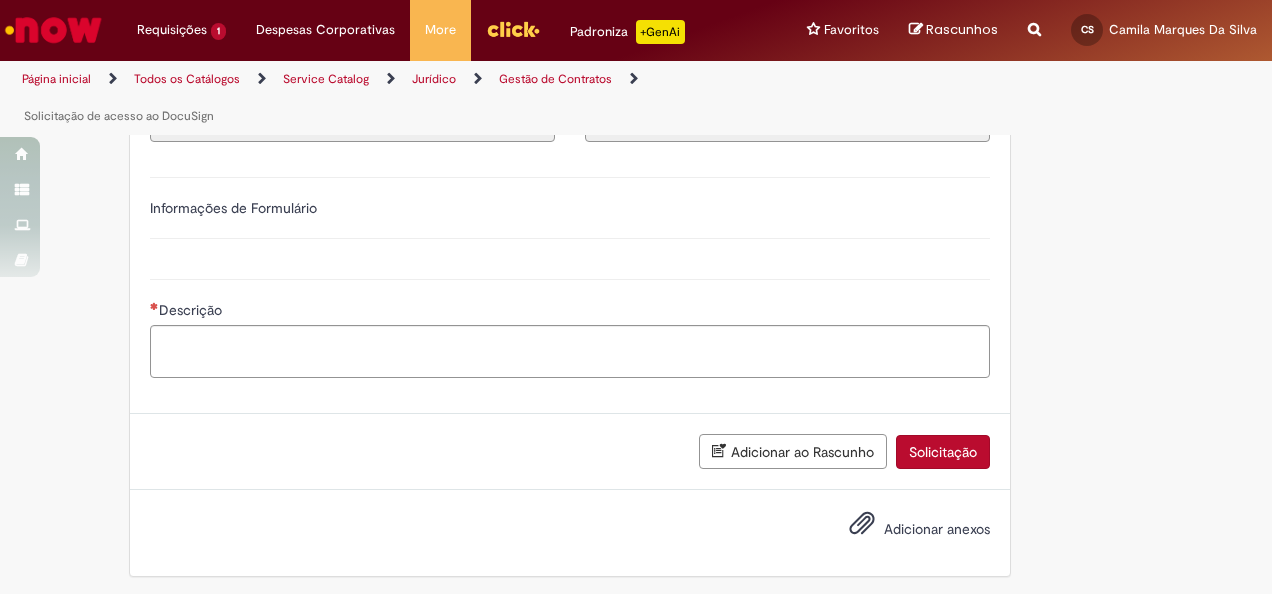 scroll, scrollTop: 370, scrollLeft: 0, axis: vertical 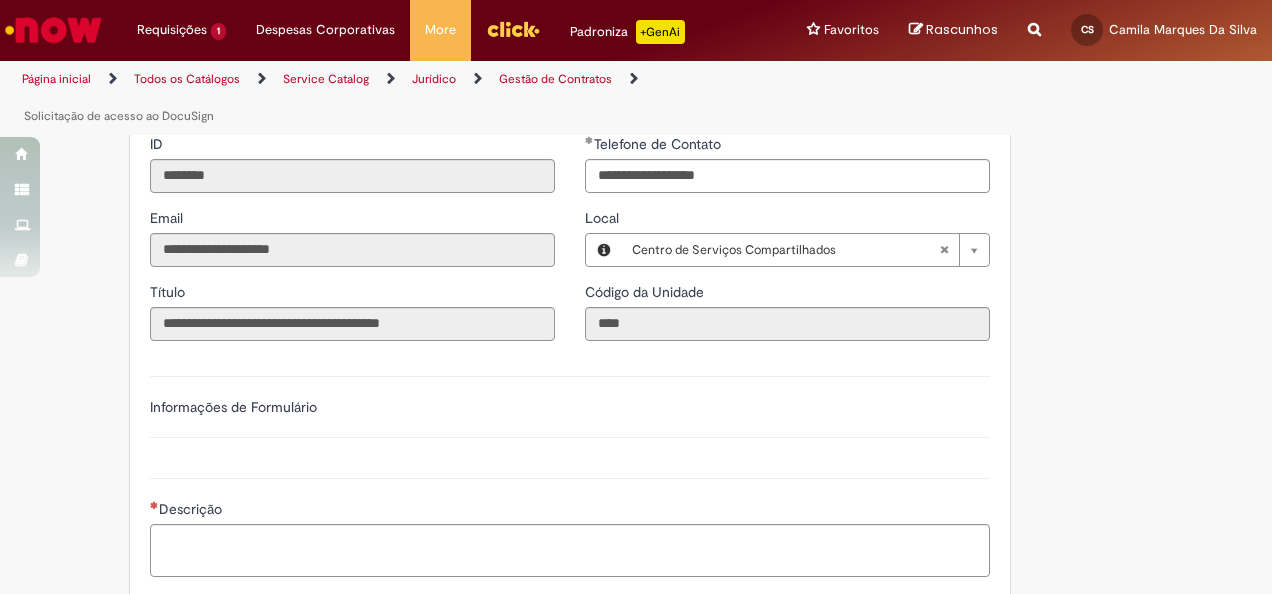 click on "**********" at bounding box center [570, 407] 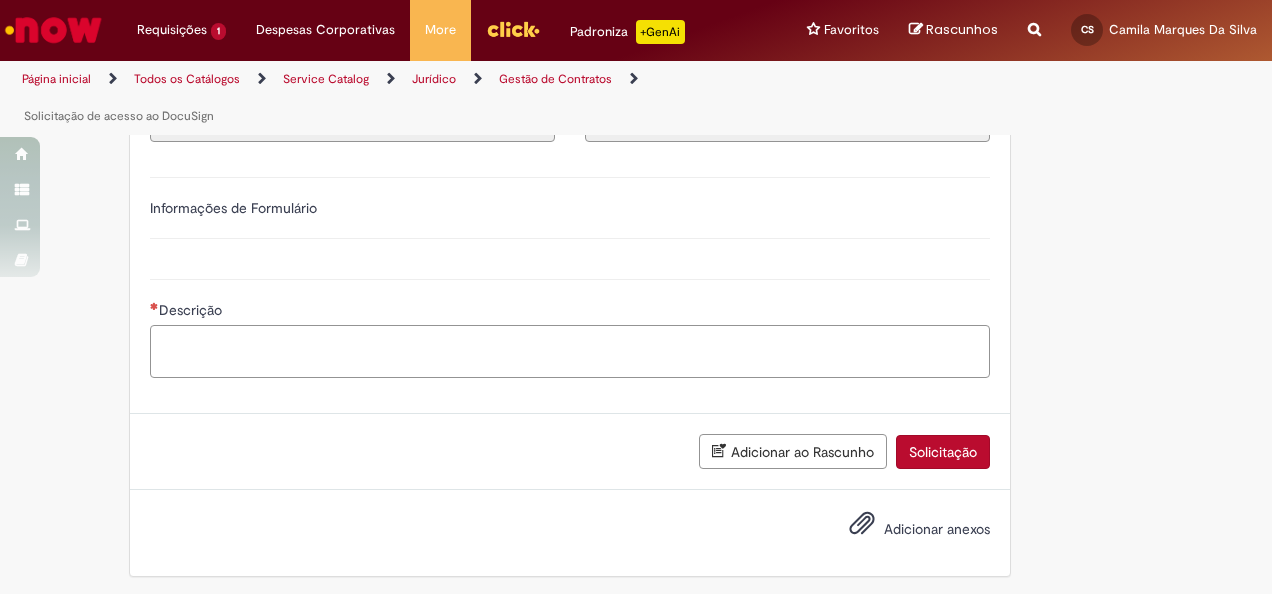 click on "Descrição" at bounding box center (570, 351) 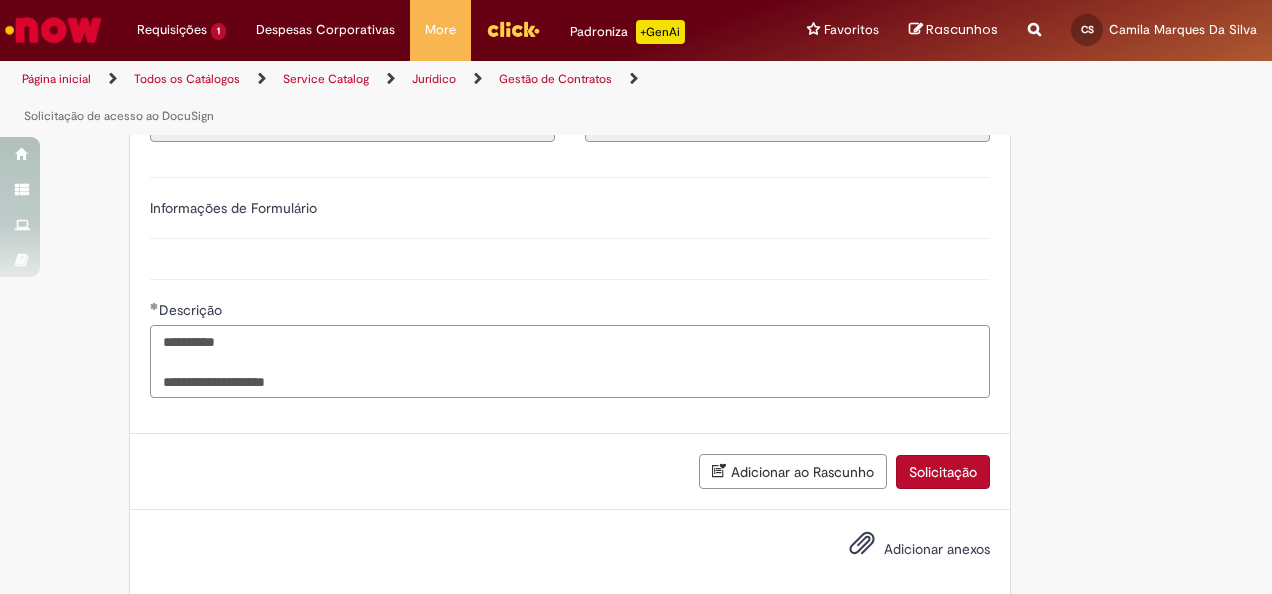 paste on "**********" 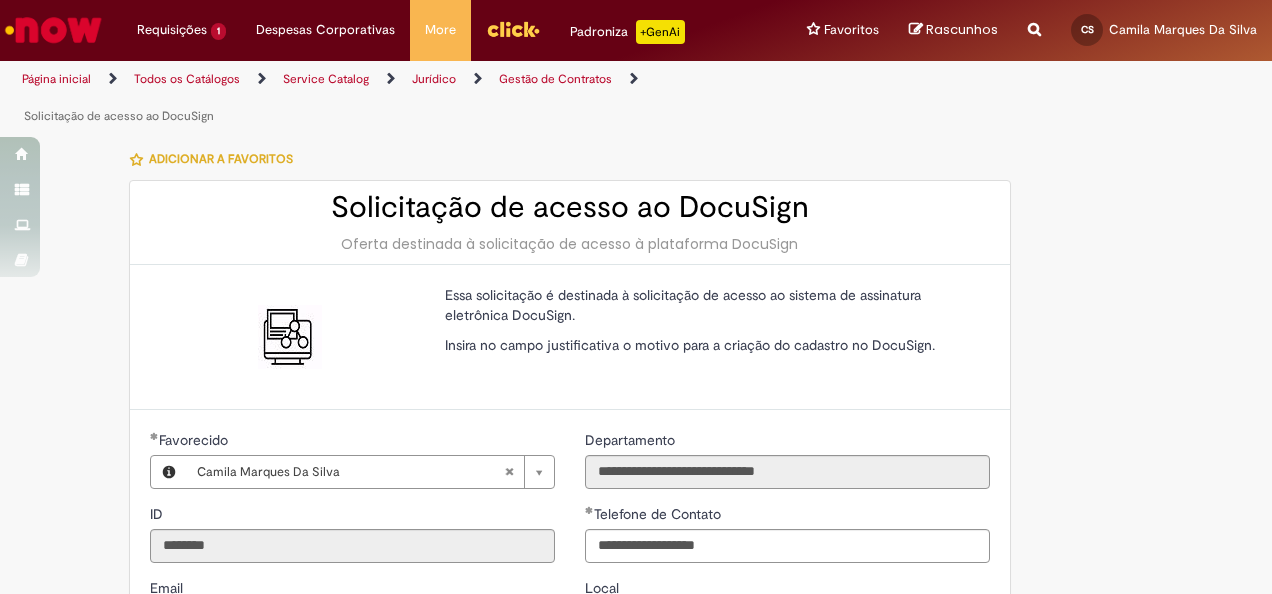 scroll, scrollTop: 589, scrollLeft: 0, axis: vertical 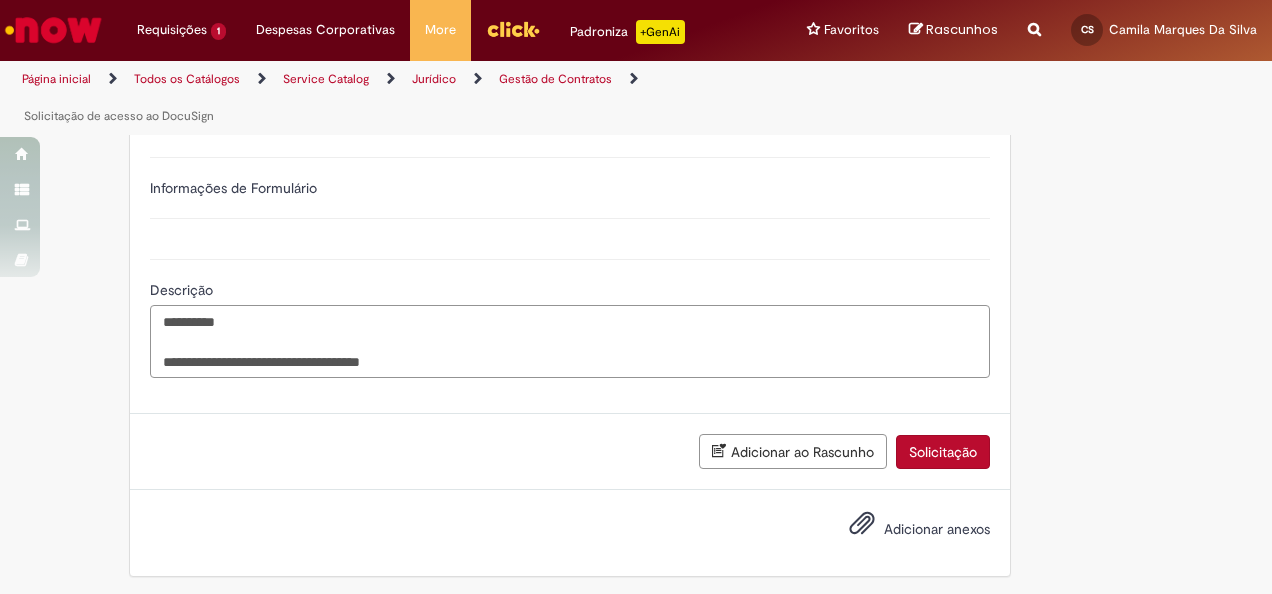 click on "**********" at bounding box center (570, 341) 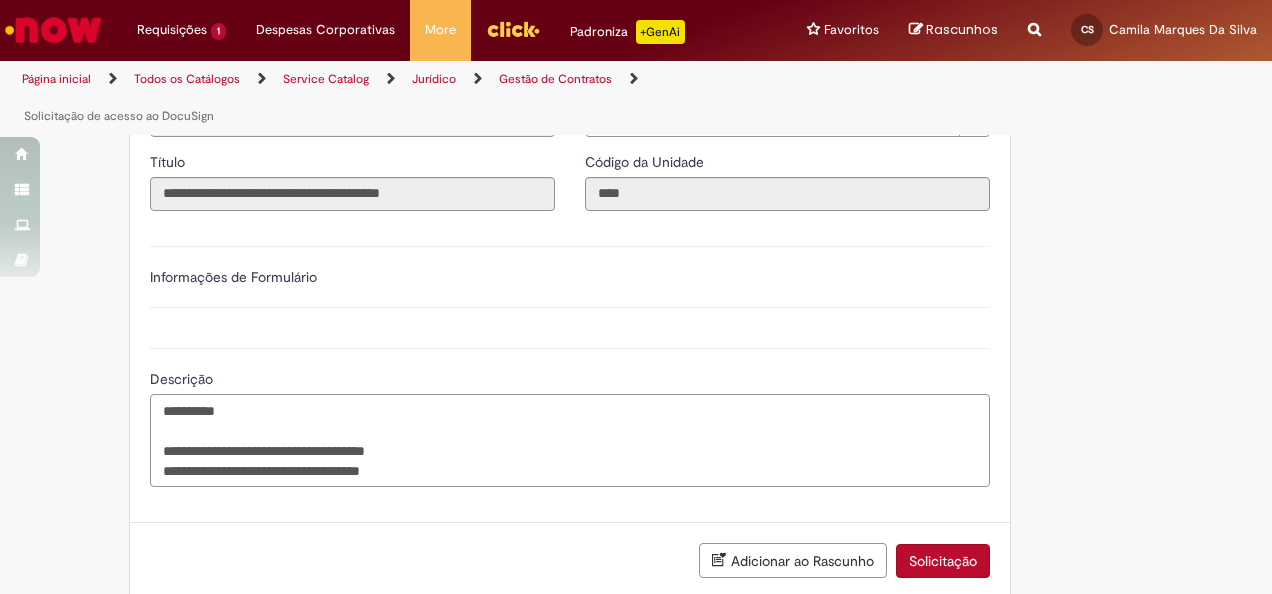 scroll, scrollTop: 600, scrollLeft: 0, axis: vertical 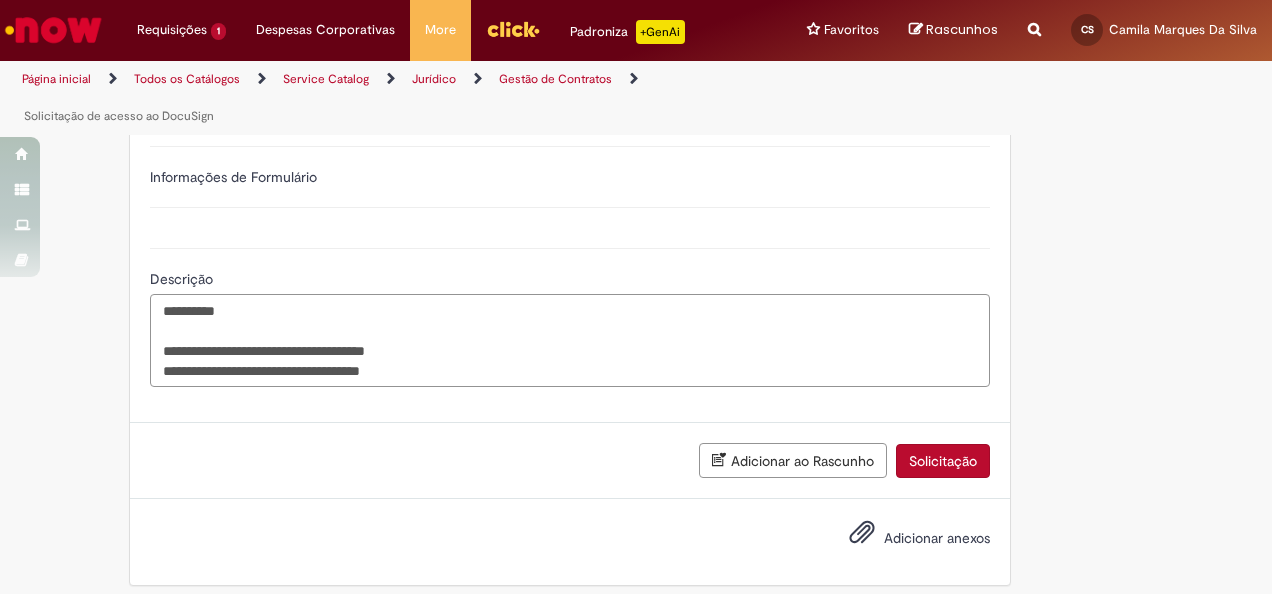 drag, startPoint x: 221, startPoint y: 365, endPoint x: 266, endPoint y: 417, distance: 68.76772 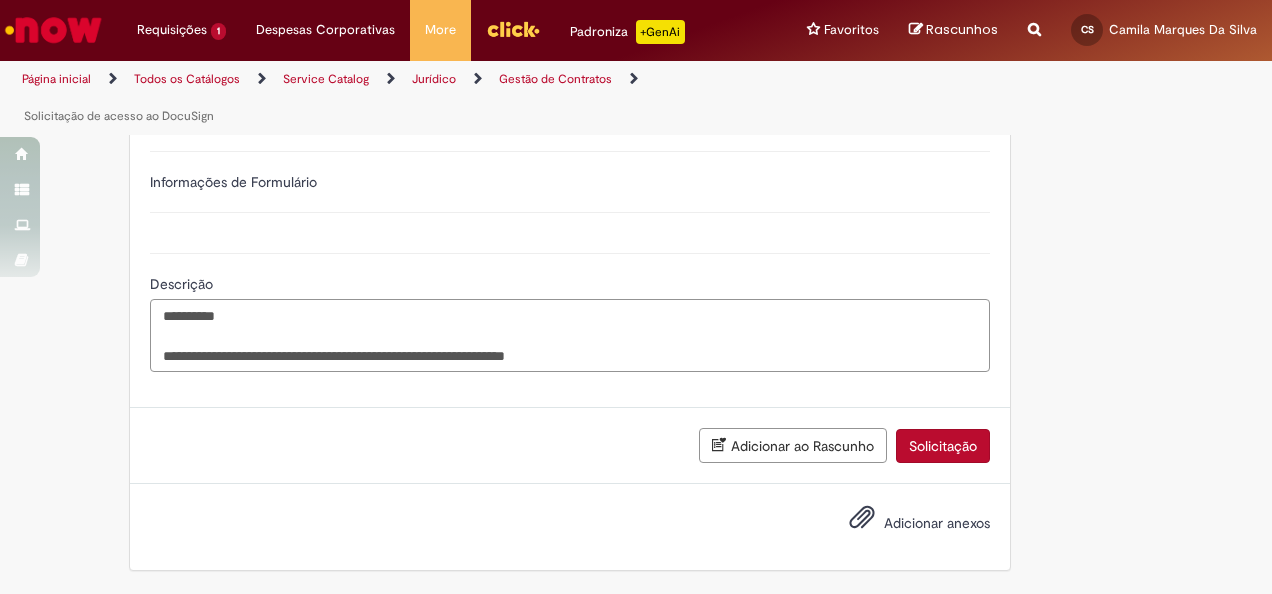 scroll, scrollTop: 589, scrollLeft: 0, axis: vertical 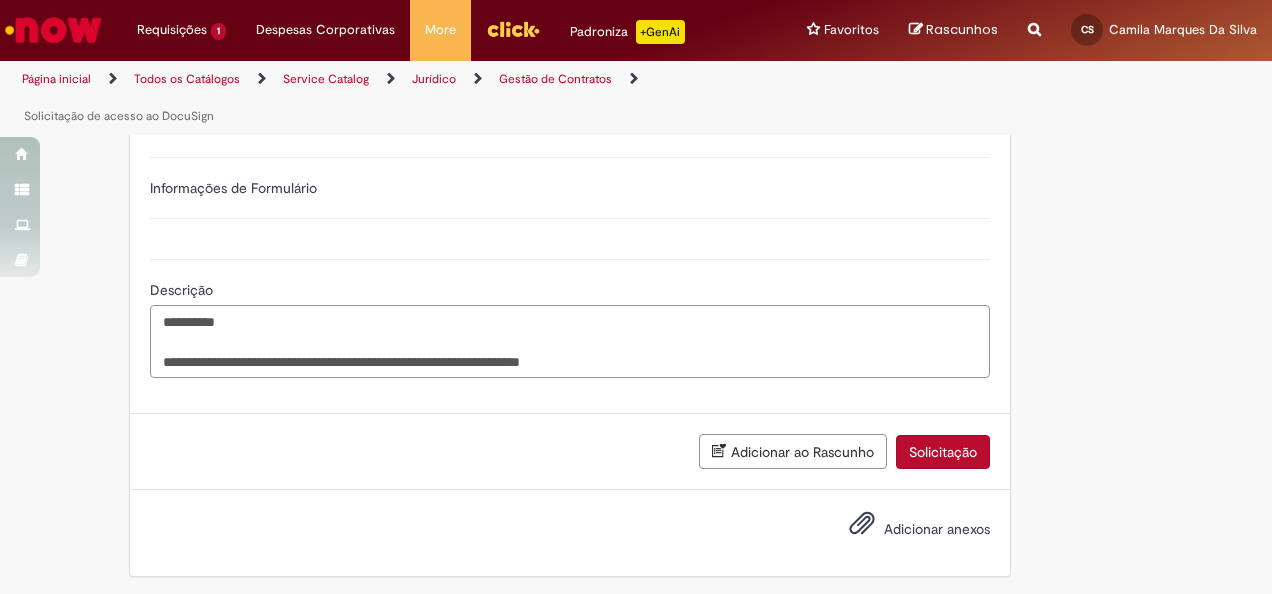 click on "**********" at bounding box center (570, 341) 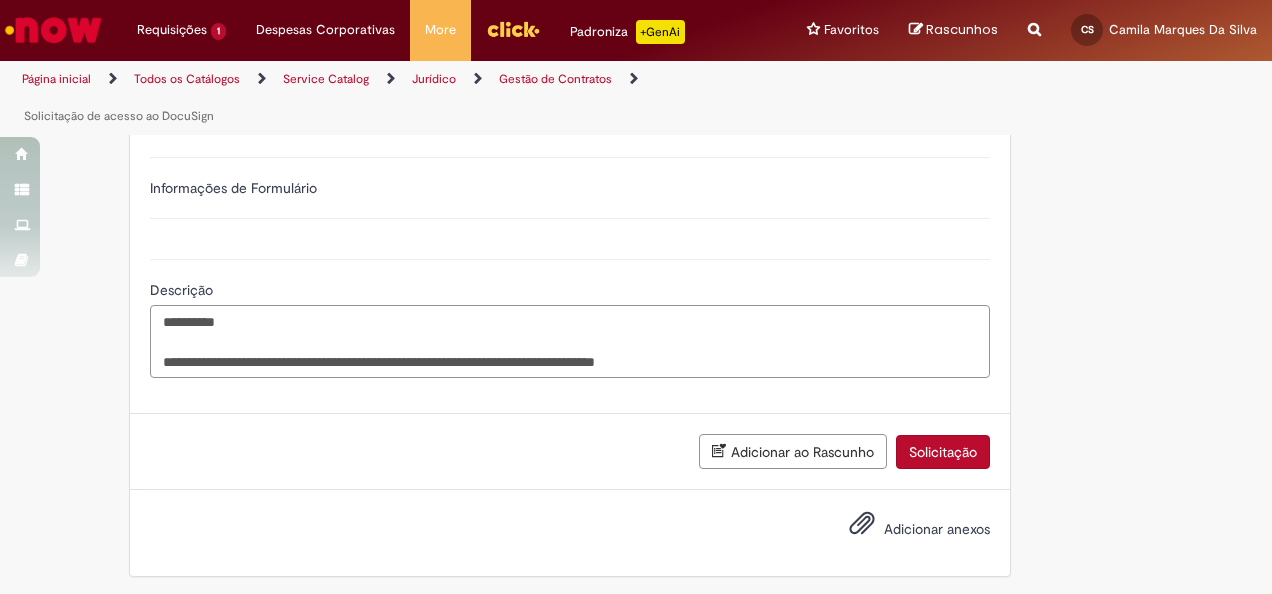 click on "**********" at bounding box center [570, 341] 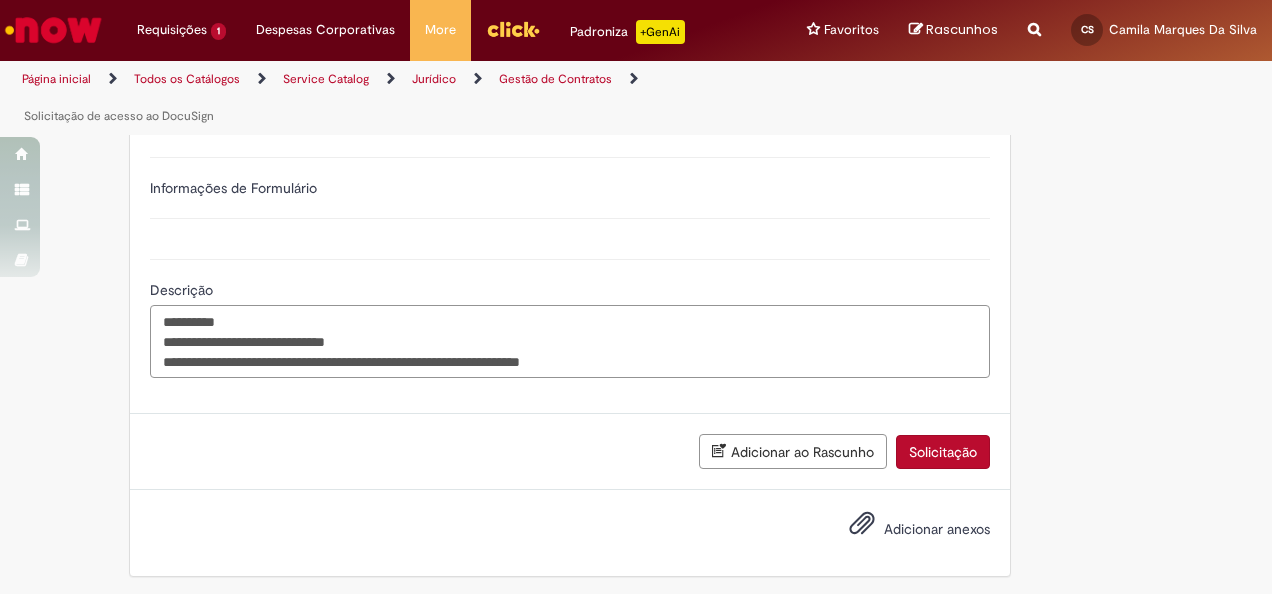 drag, startPoint x: 554, startPoint y: 362, endPoint x: 628, endPoint y: 358, distance: 74.10803 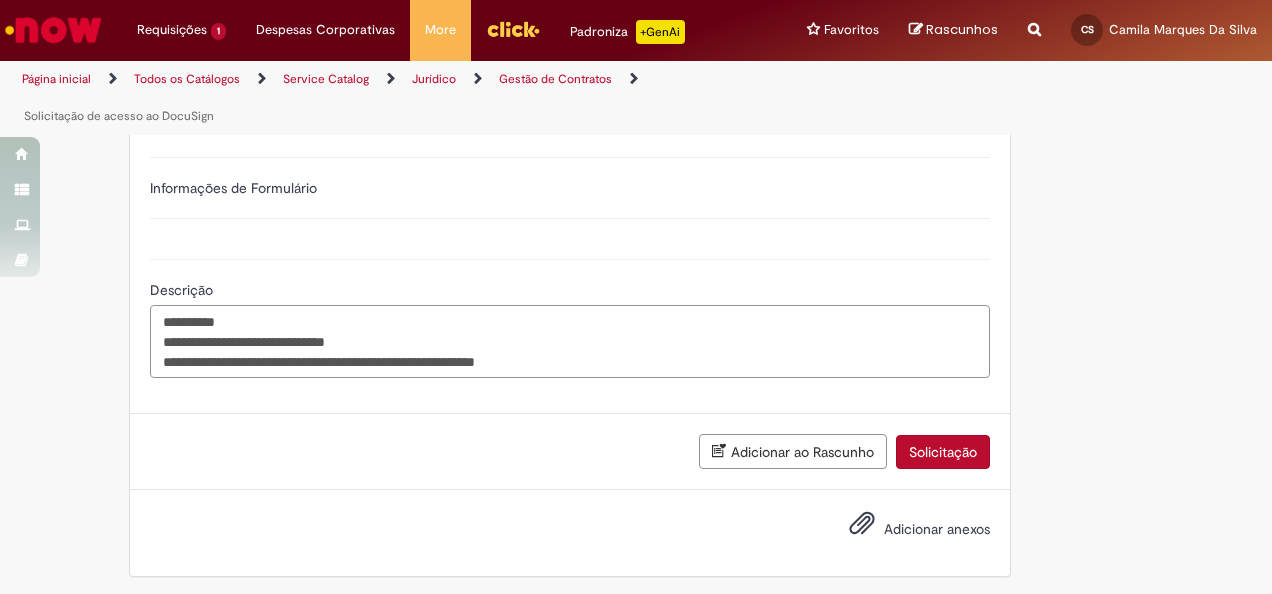 click on "**********" at bounding box center [570, 341] 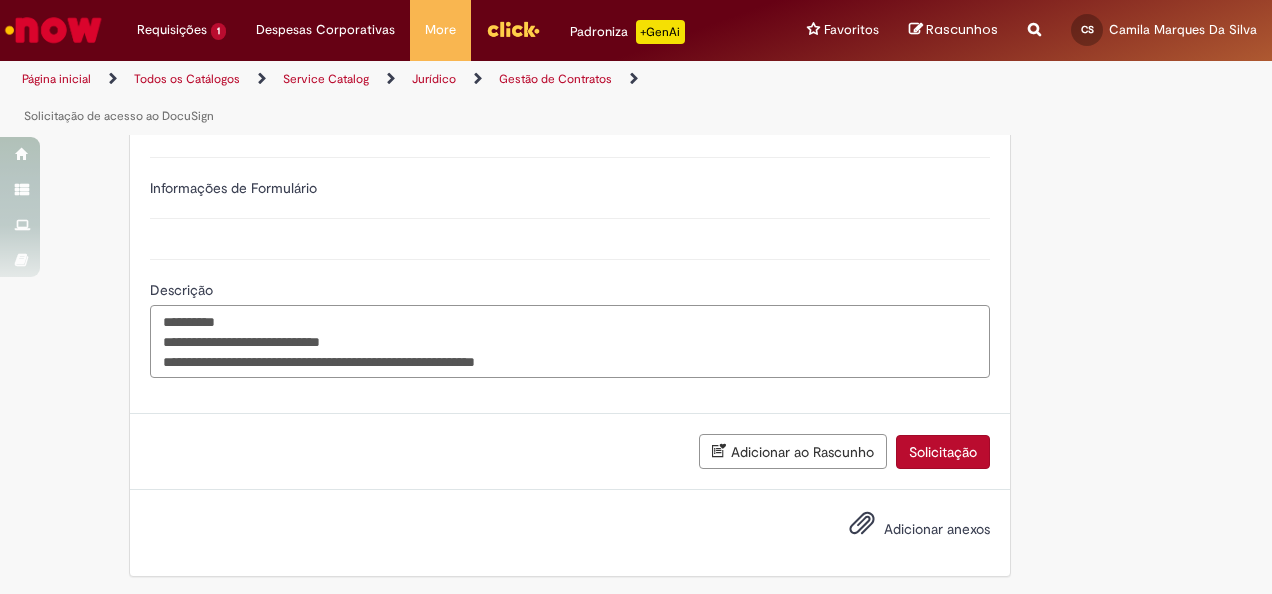 paste on "**********" 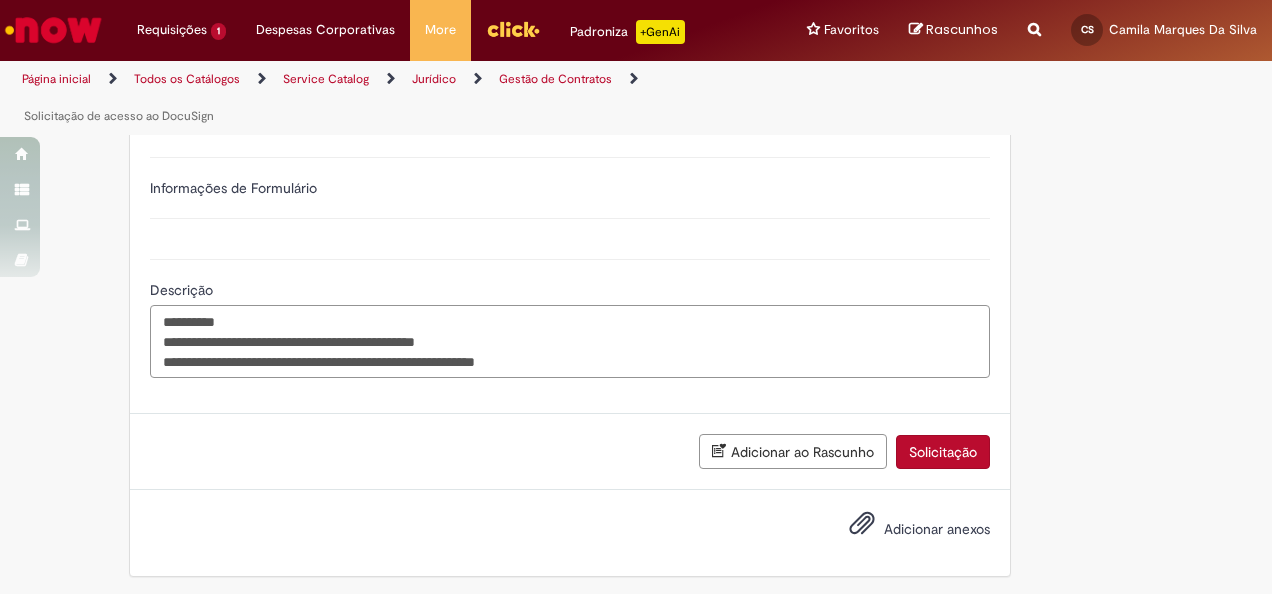 click on "**********" at bounding box center (570, 341) 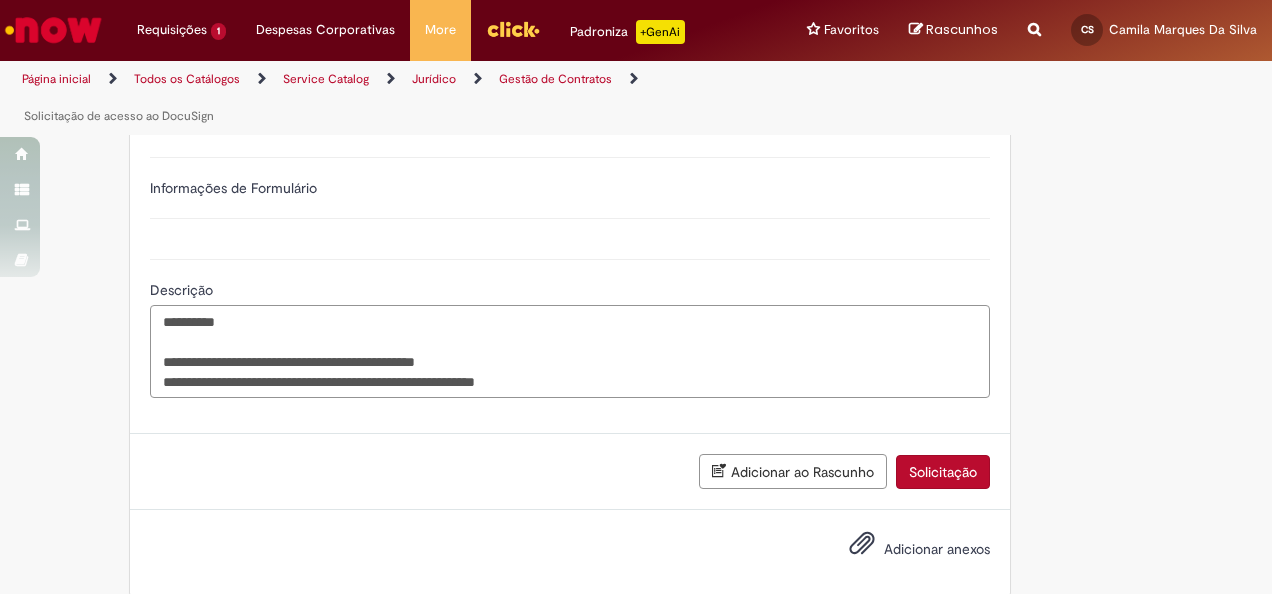 drag, startPoint x: 442, startPoint y: 381, endPoint x: 564, endPoint y: 380, distance: 122.0041 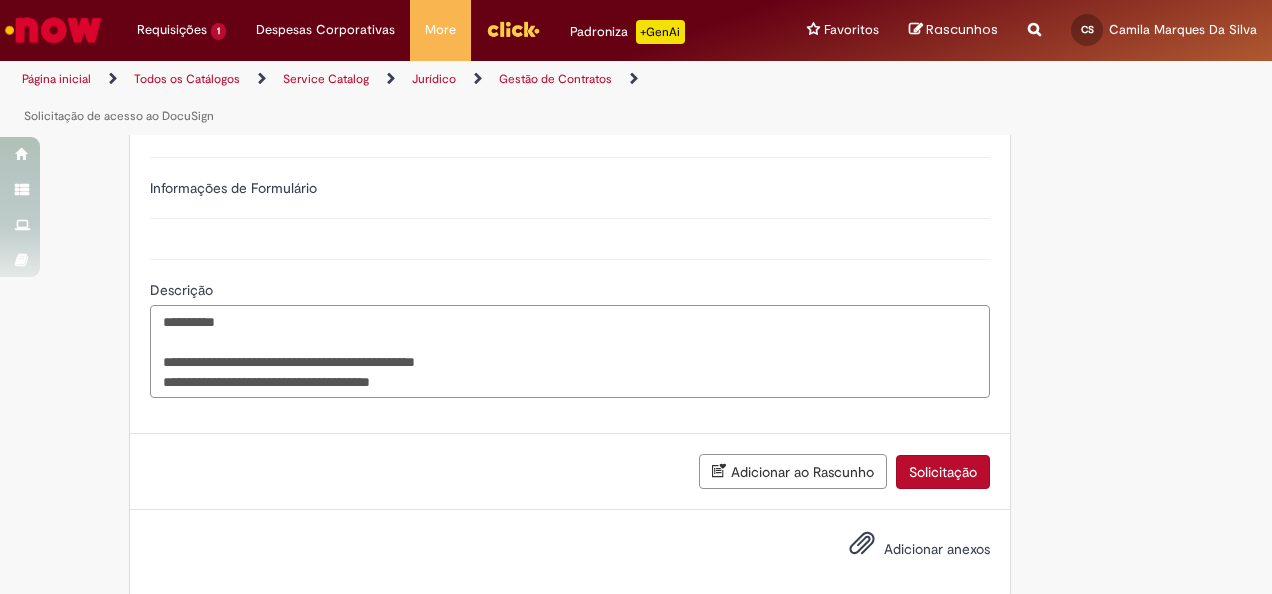 drag, startPoint x: 198, startPoint y: 377, endPoint x: 152, endPoint y: 380, distance: 46.09772 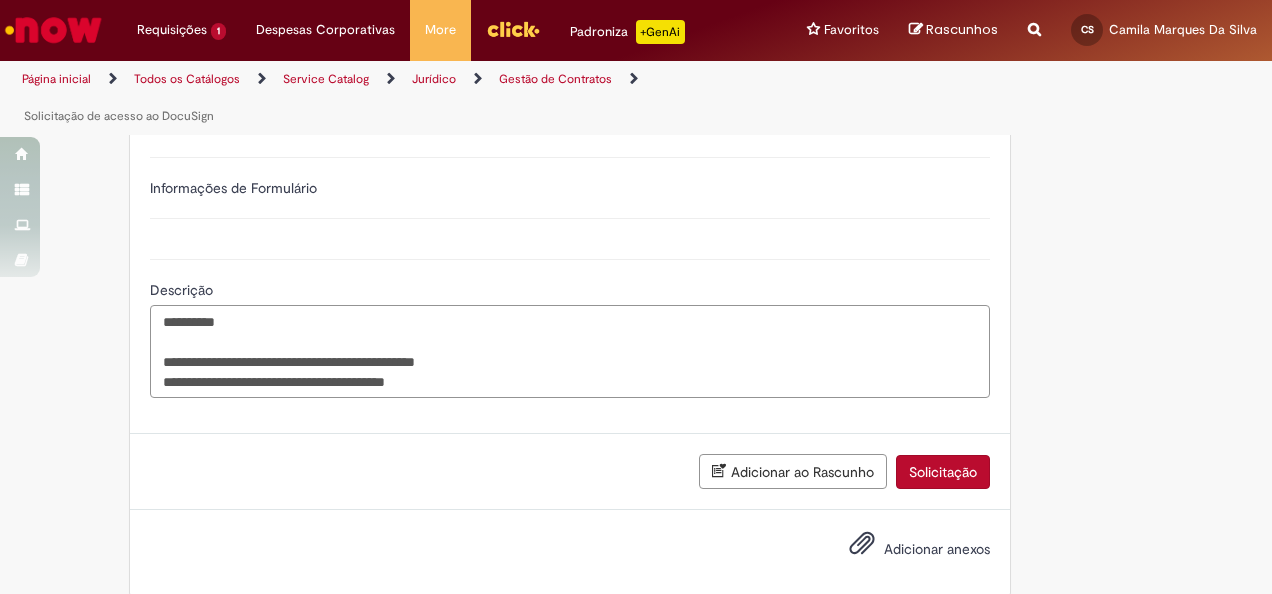 click on "**********" at bounding box center (570, 351) 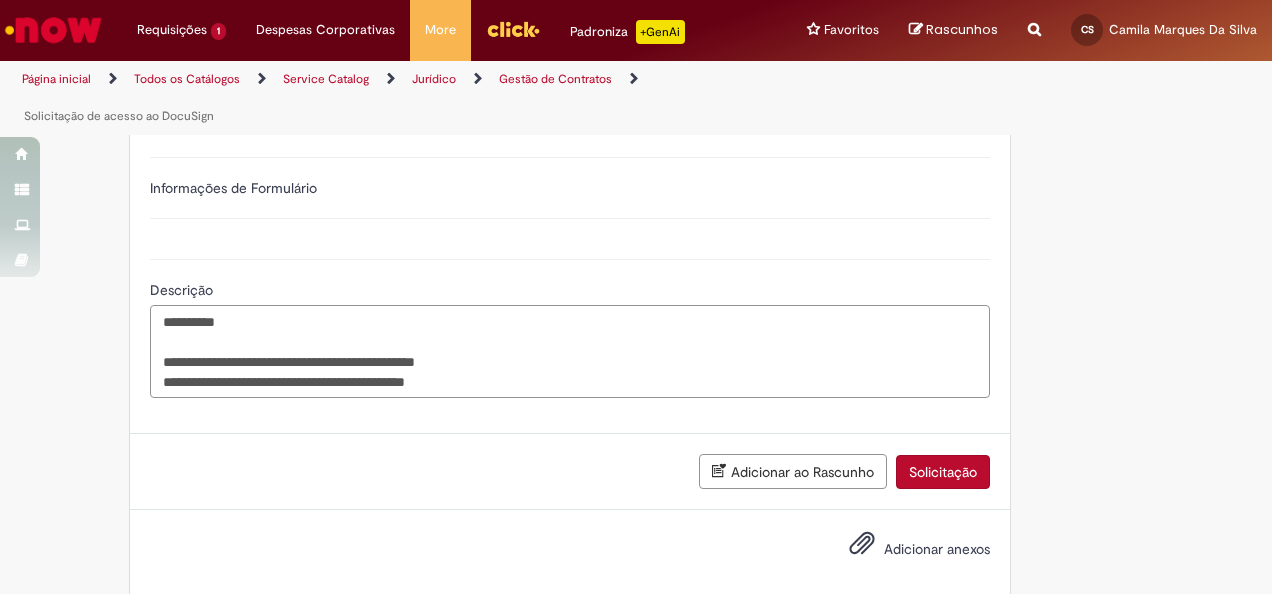 click on "**********" at bounding box center [570, 351] 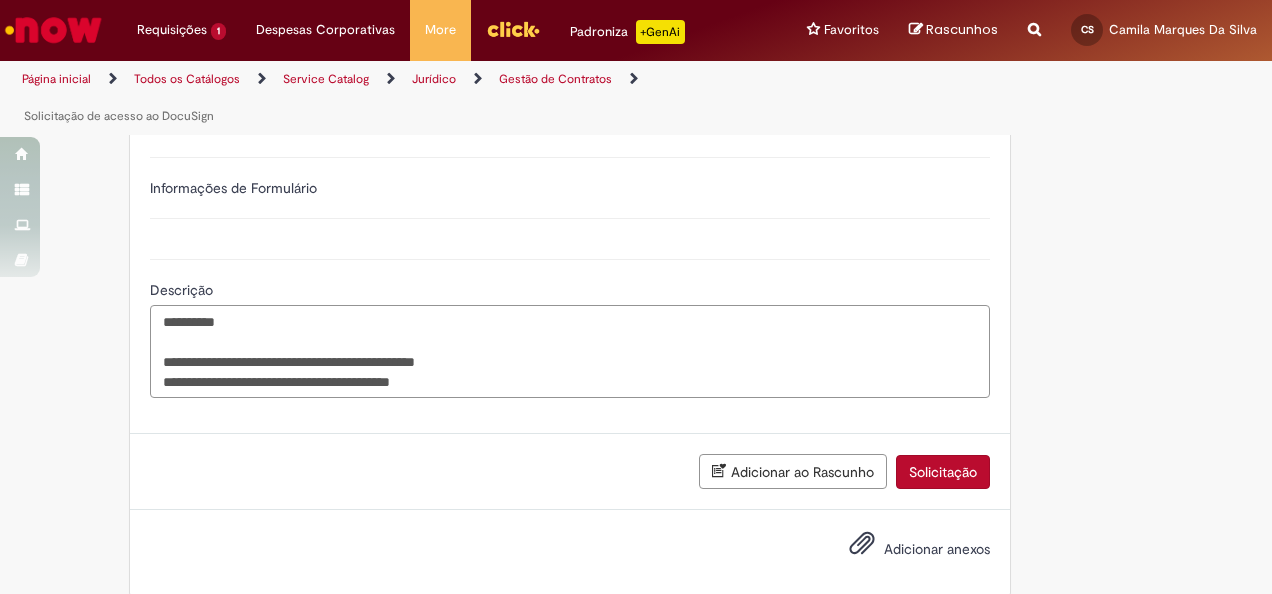 click on "**********" at bounding box center [570, 351] 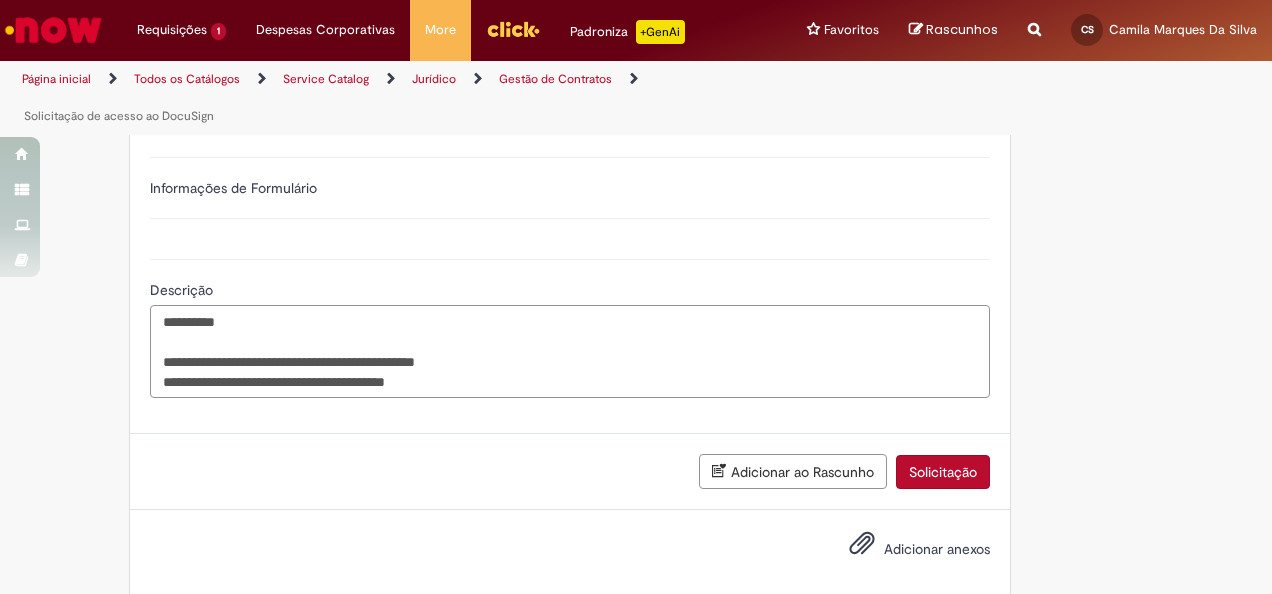 click on "**********" at bounding box center [570, 351] 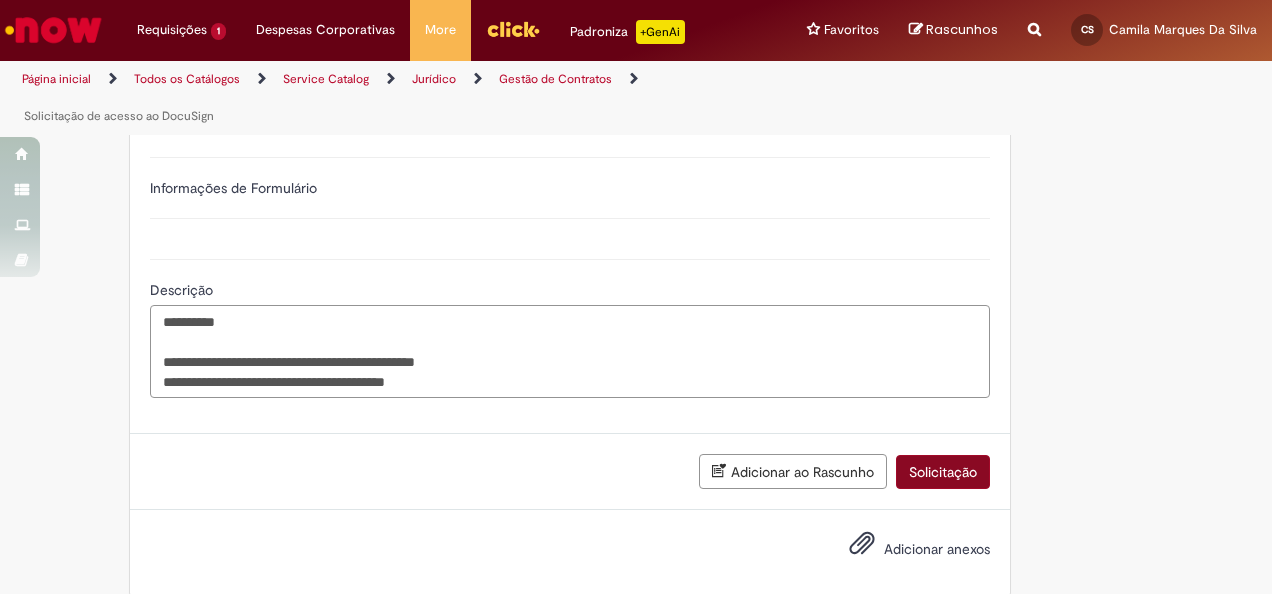 type on "**********" 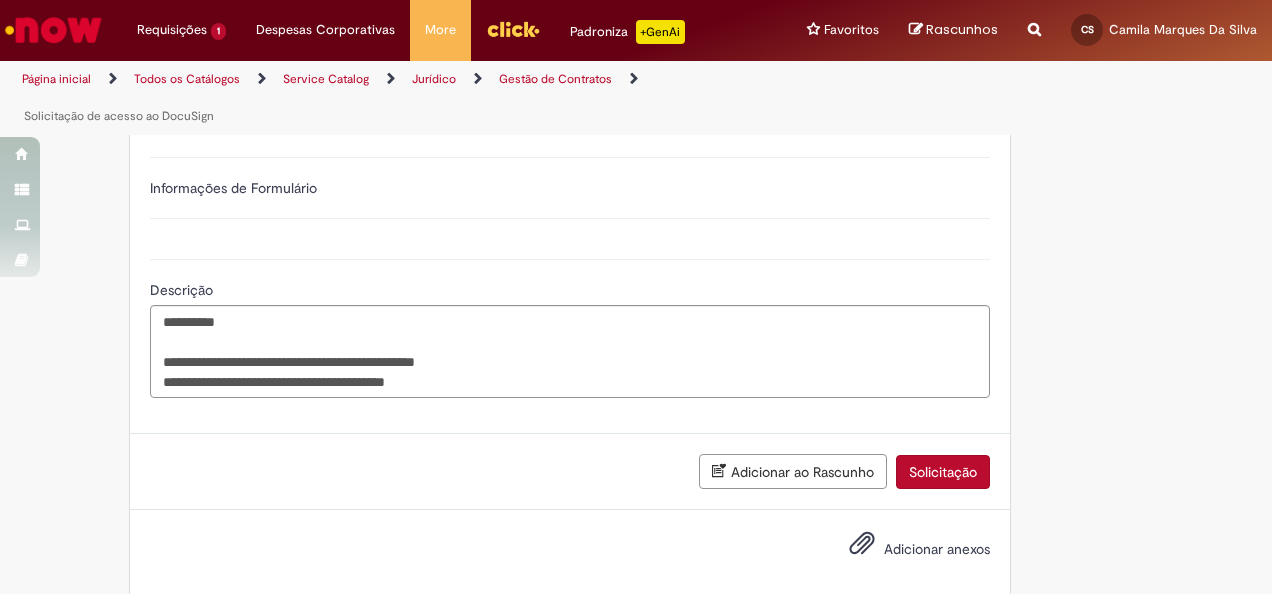 click on "Solicitação" at bounding box center (943, 472) 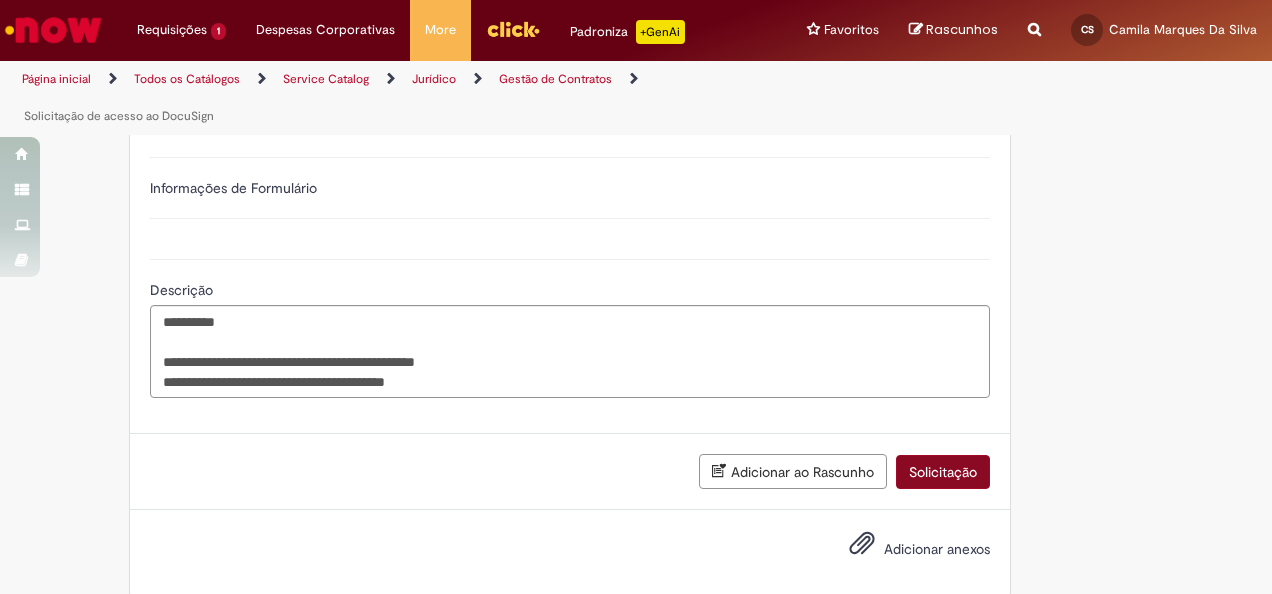 scroll, scrollTop: 564, scrollLeft: 0, axis: vertical 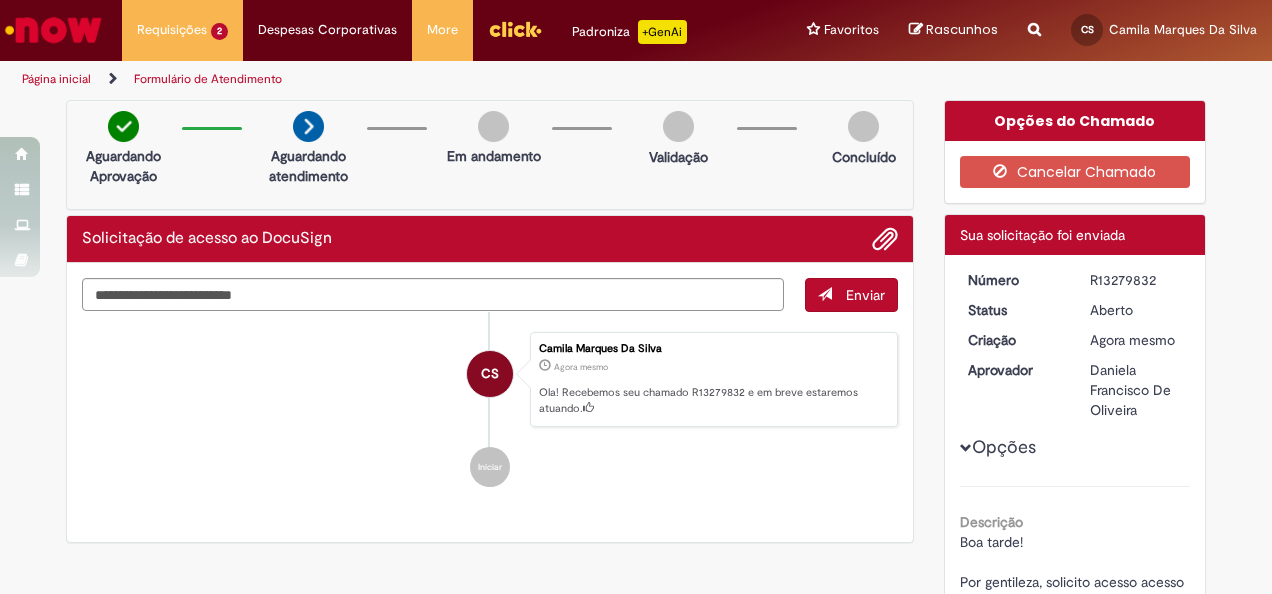 drag, startPoint x: 1082, startPoint y: 278, endPoint x: 1150, endPoint y: 274, distance: 68.117546 